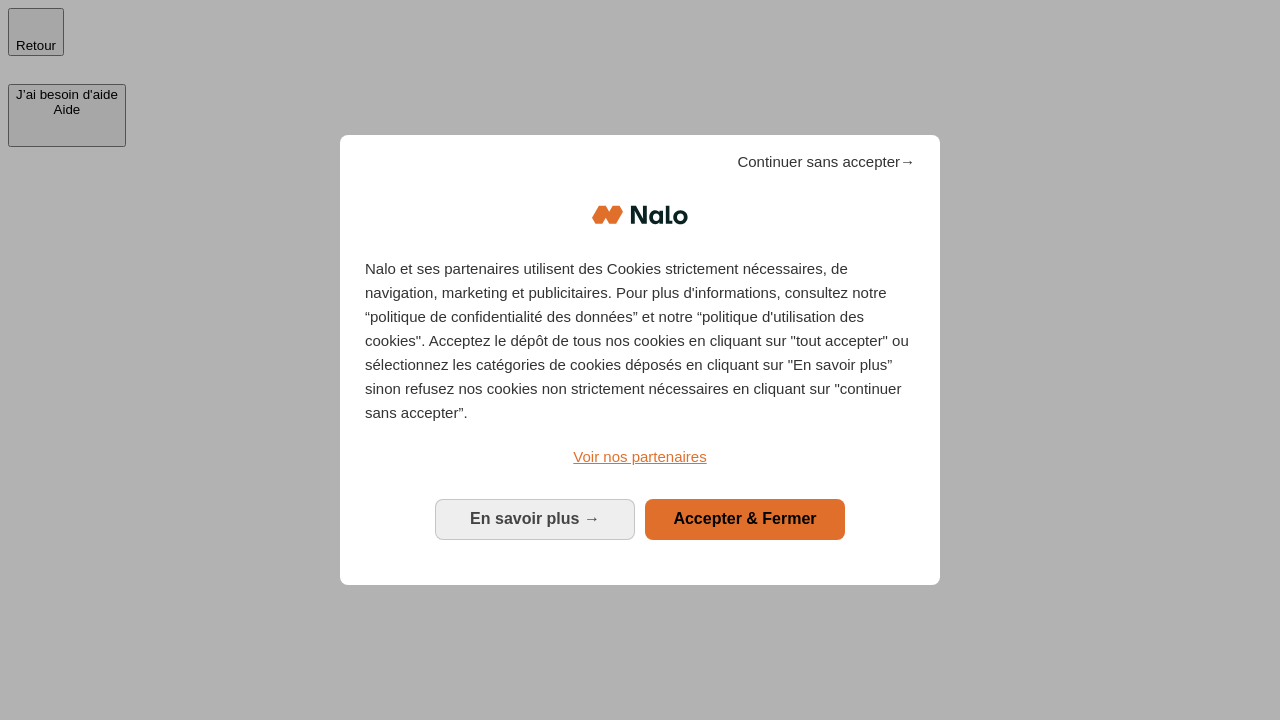 scroll, scrollTop: 0, scrollLeft: 0, axis: both 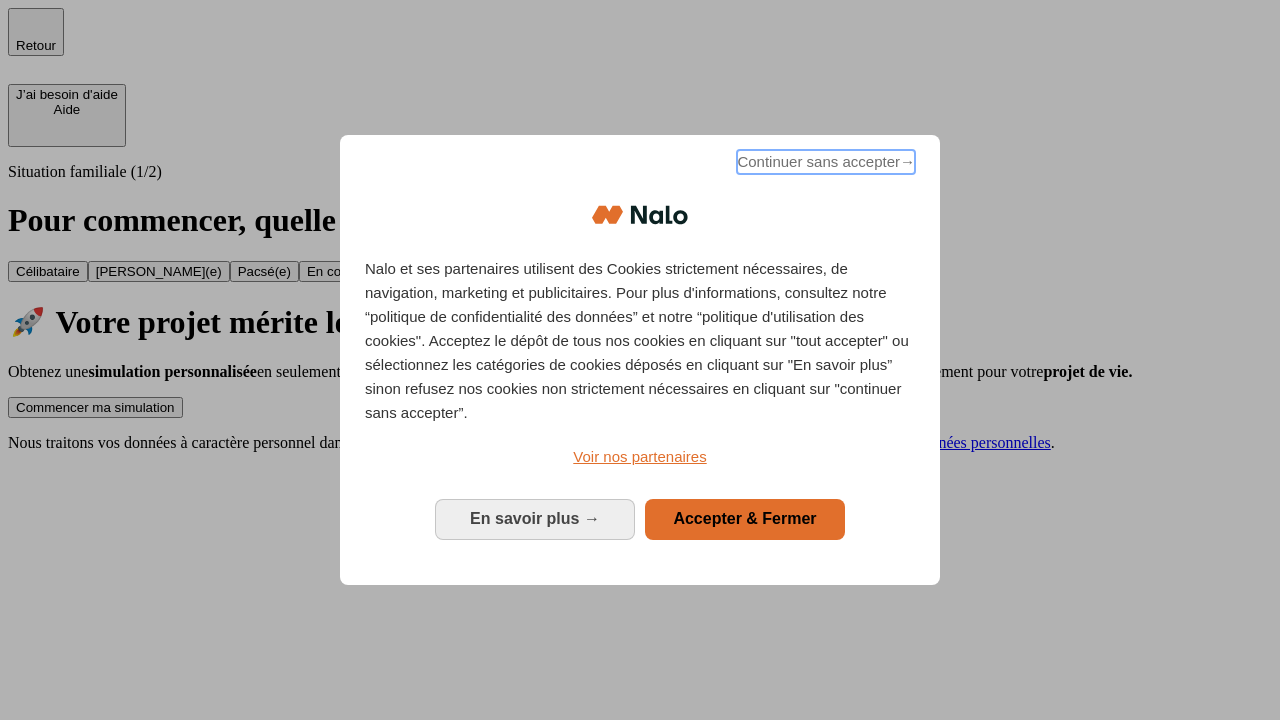 click on "Continuer sans accepter  →" at bounding box center [826, 162] 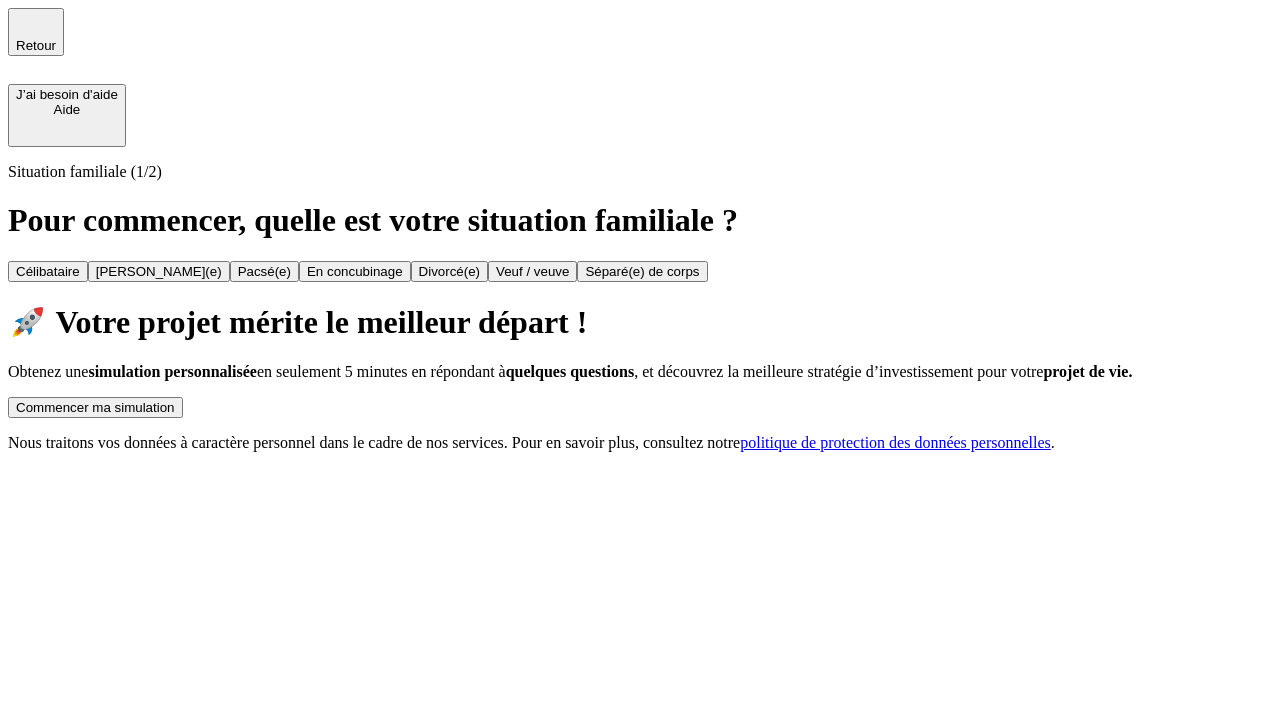 click on "Commencer ma simulation" at bounding box center (95, 407) 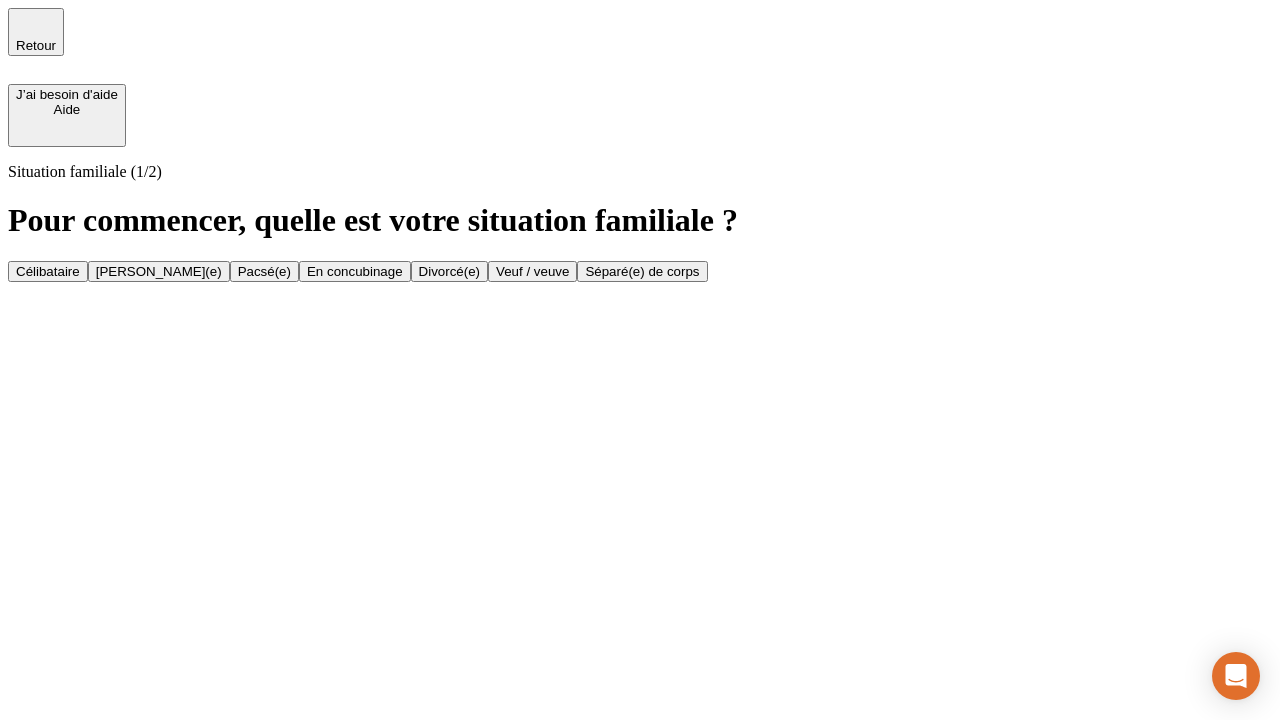 click on "En concubinage" at bounding box center [355, 271] 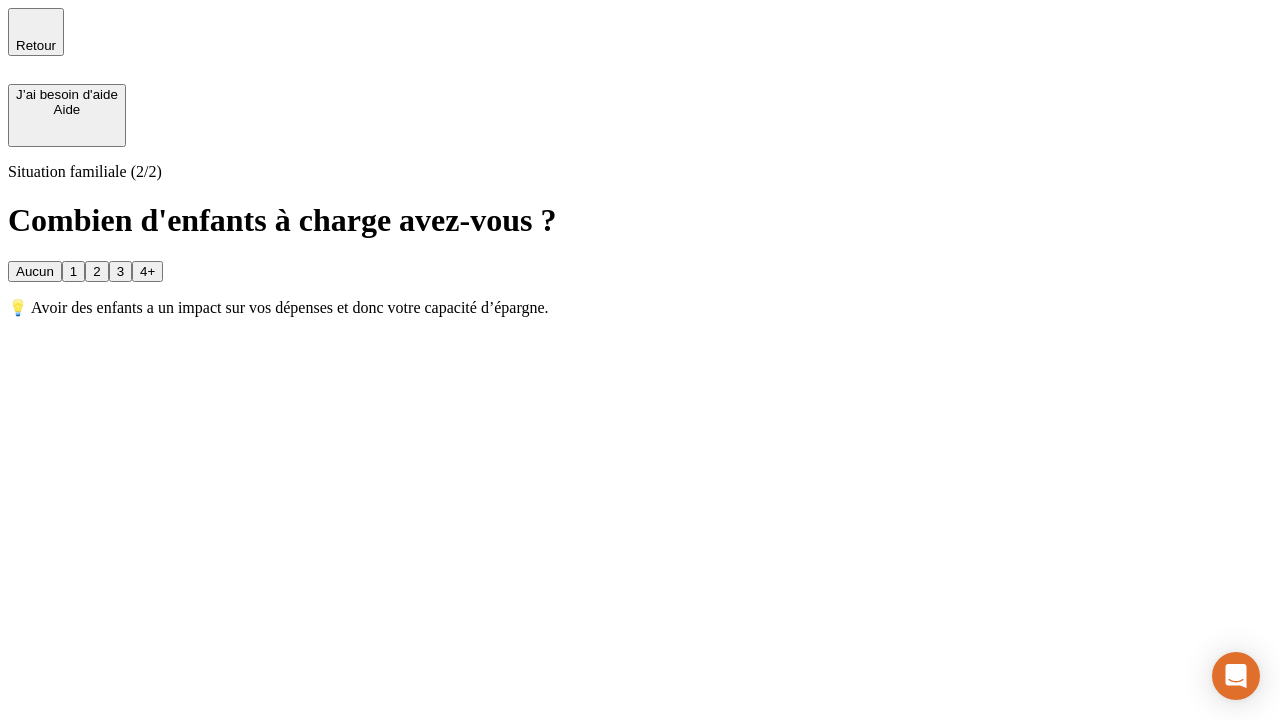 click on "2" at bounding box center [96, 271] 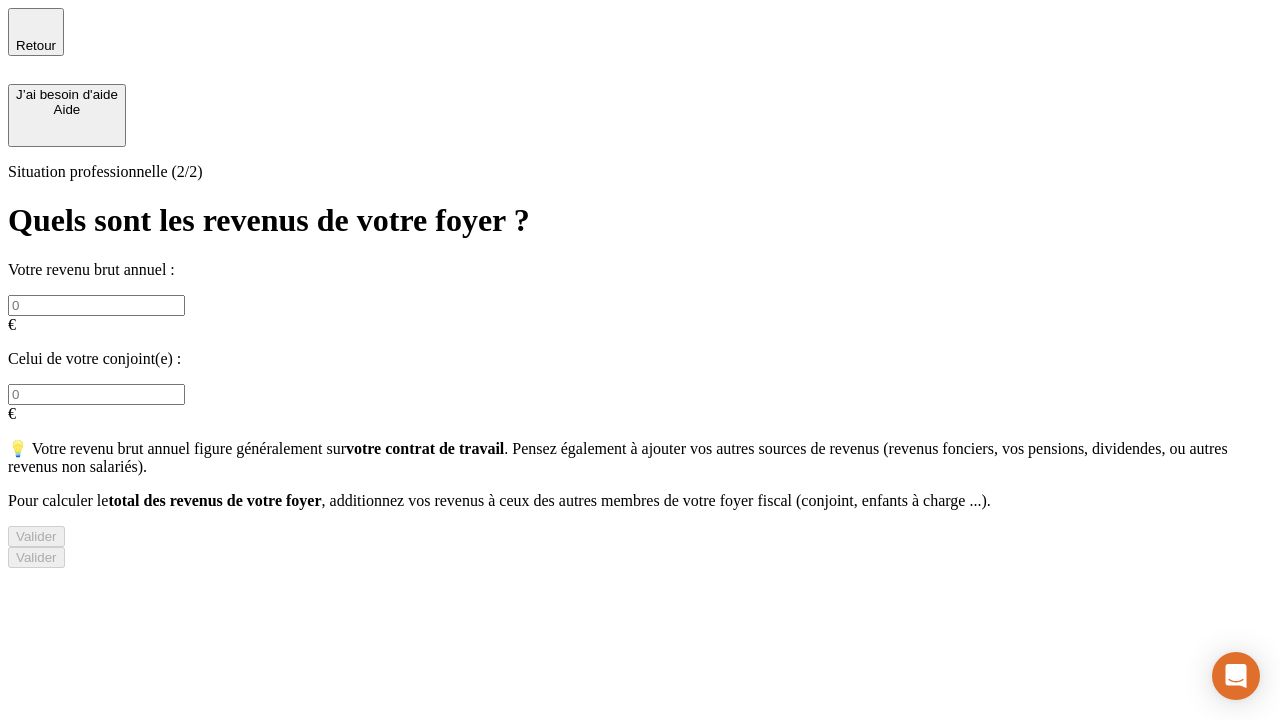 type on "30 000" 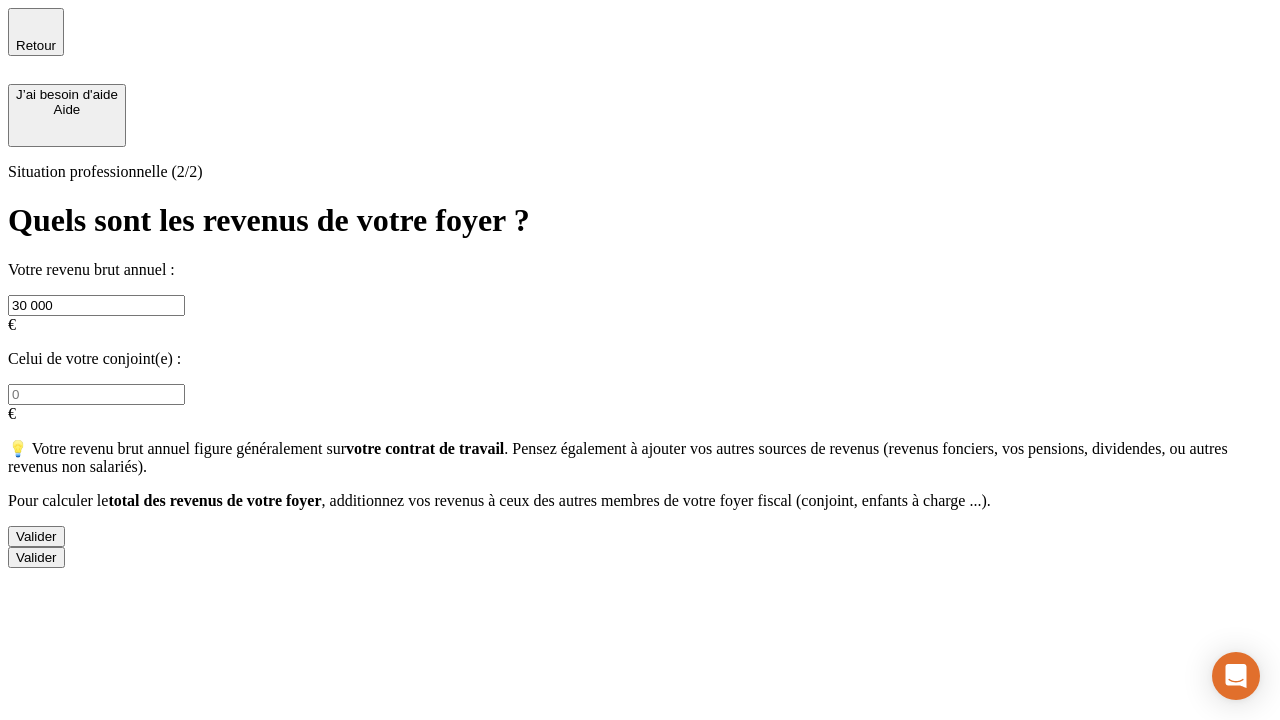 click on "Valider" at bounding box center [36, 536] 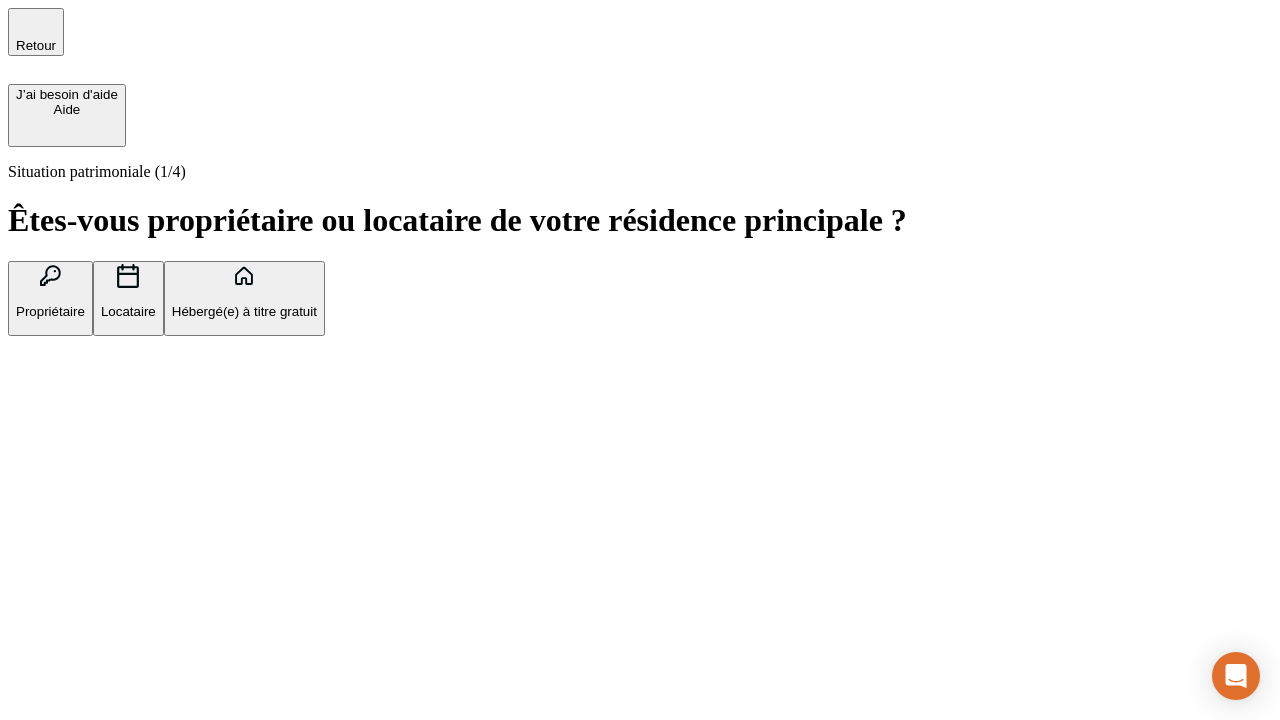 click on "Locataire" at bounding box center (128, 311) 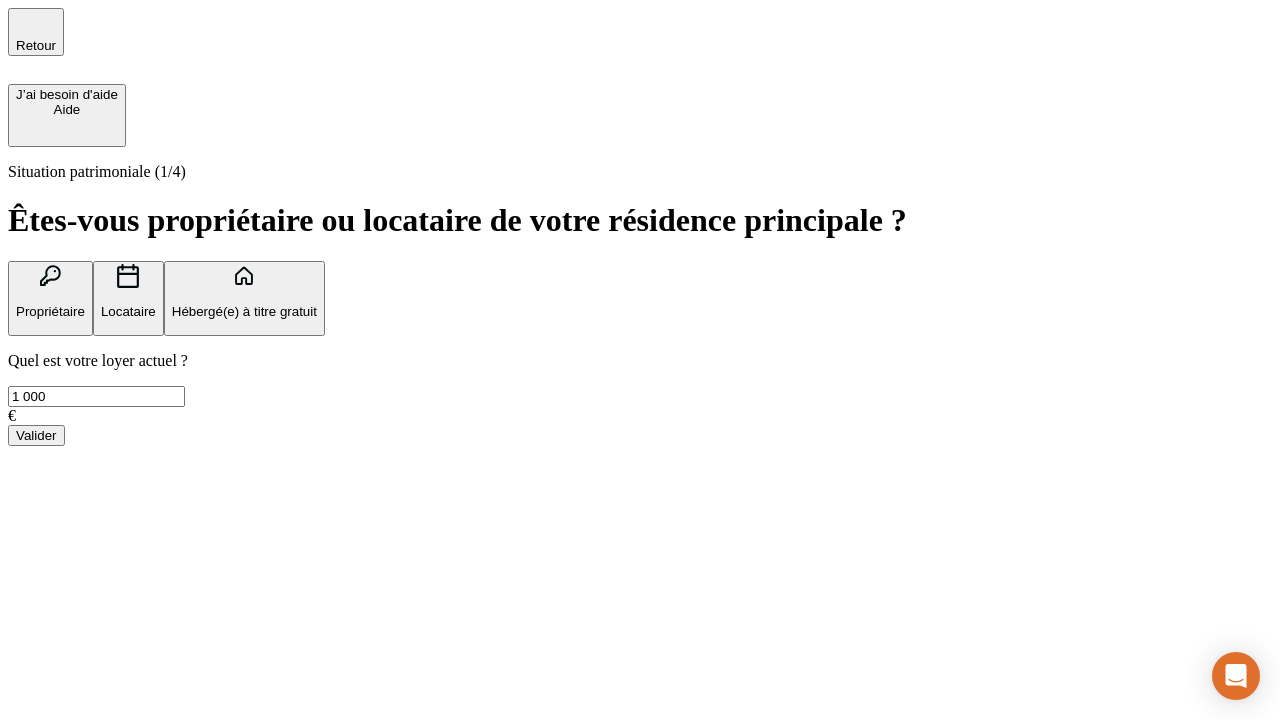 type on "1 000" 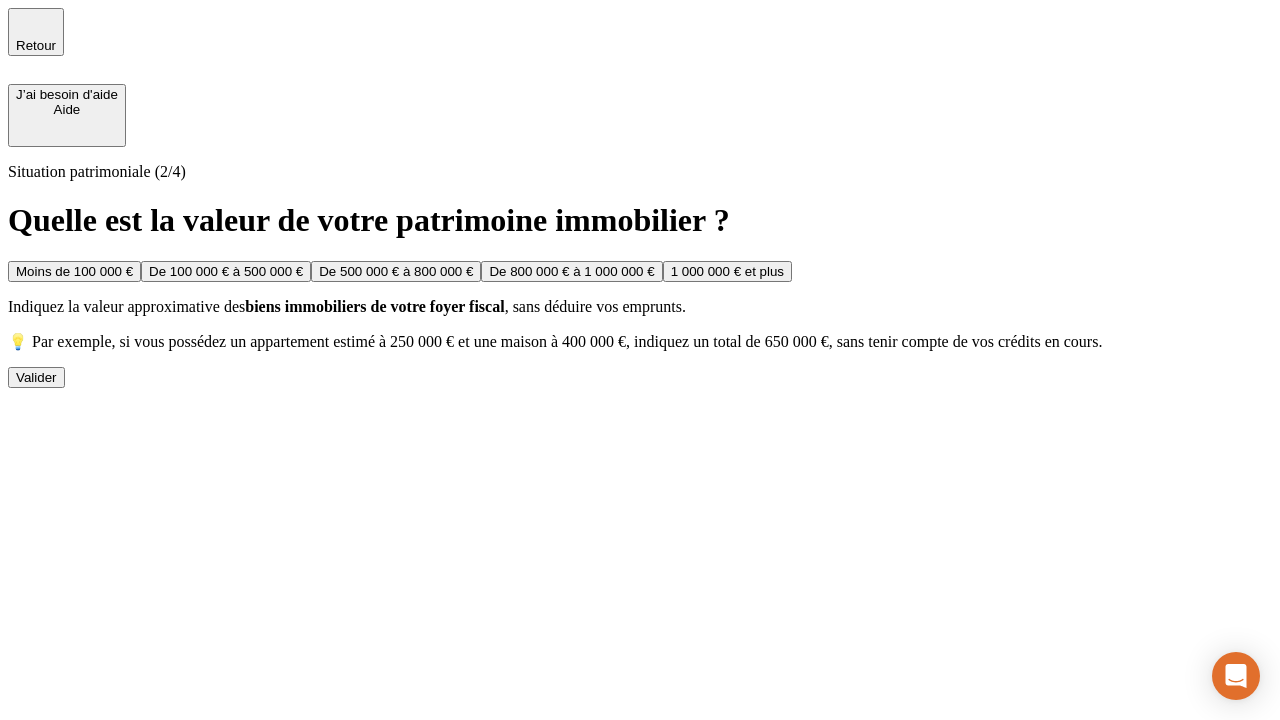 click on "Moins de 100 000 €" at bounding box center [74, 271] 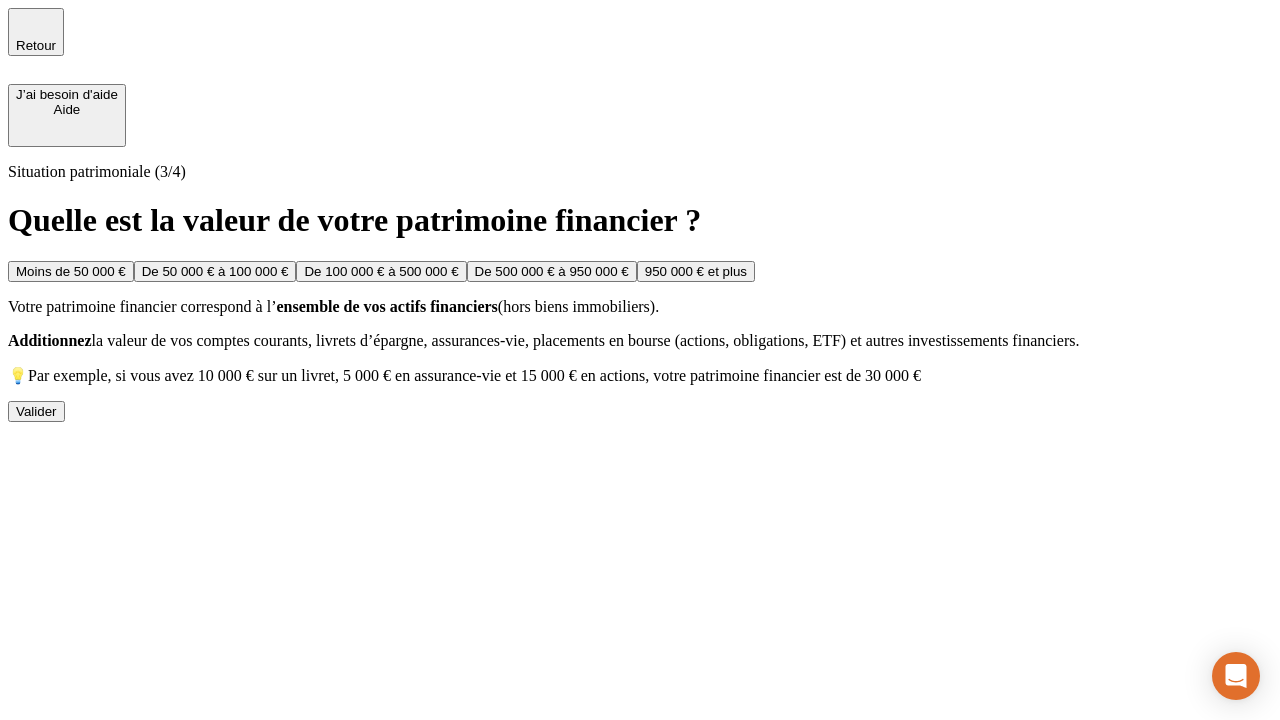 click on "Moins de 50 000 €" at bounding box center [71, 271] 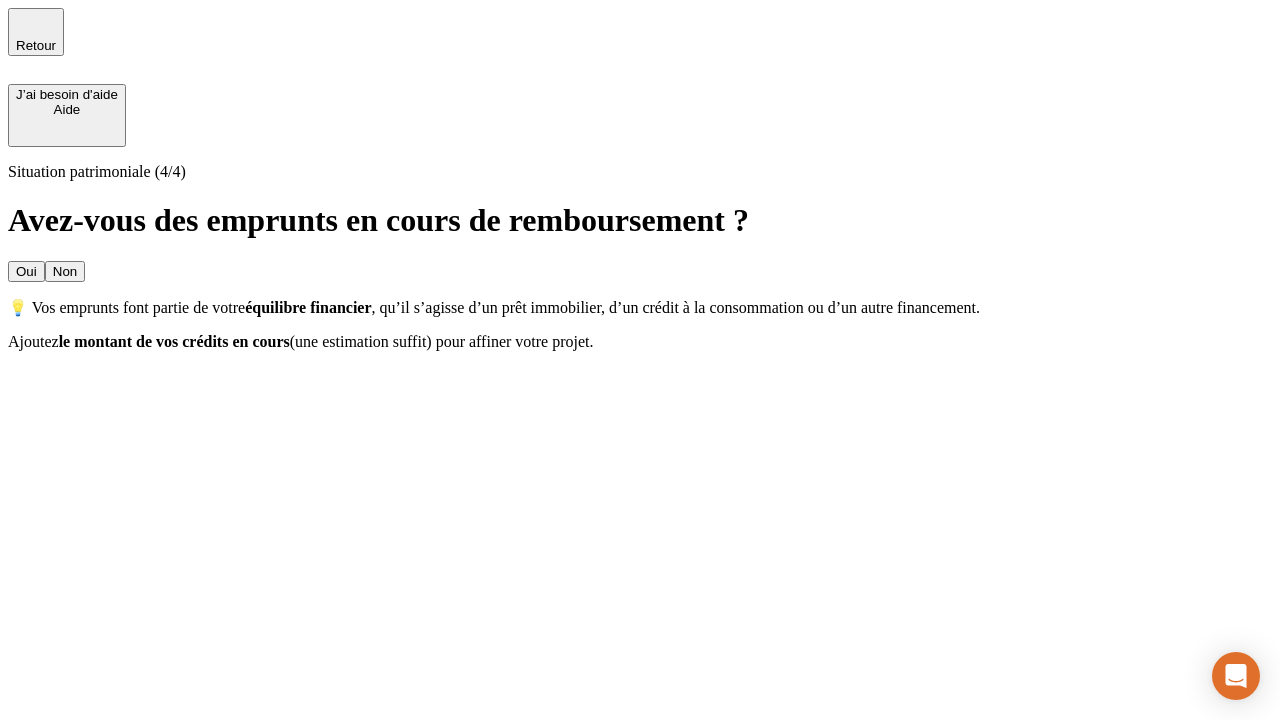 click on "Non" at bounding box center [65, 271] 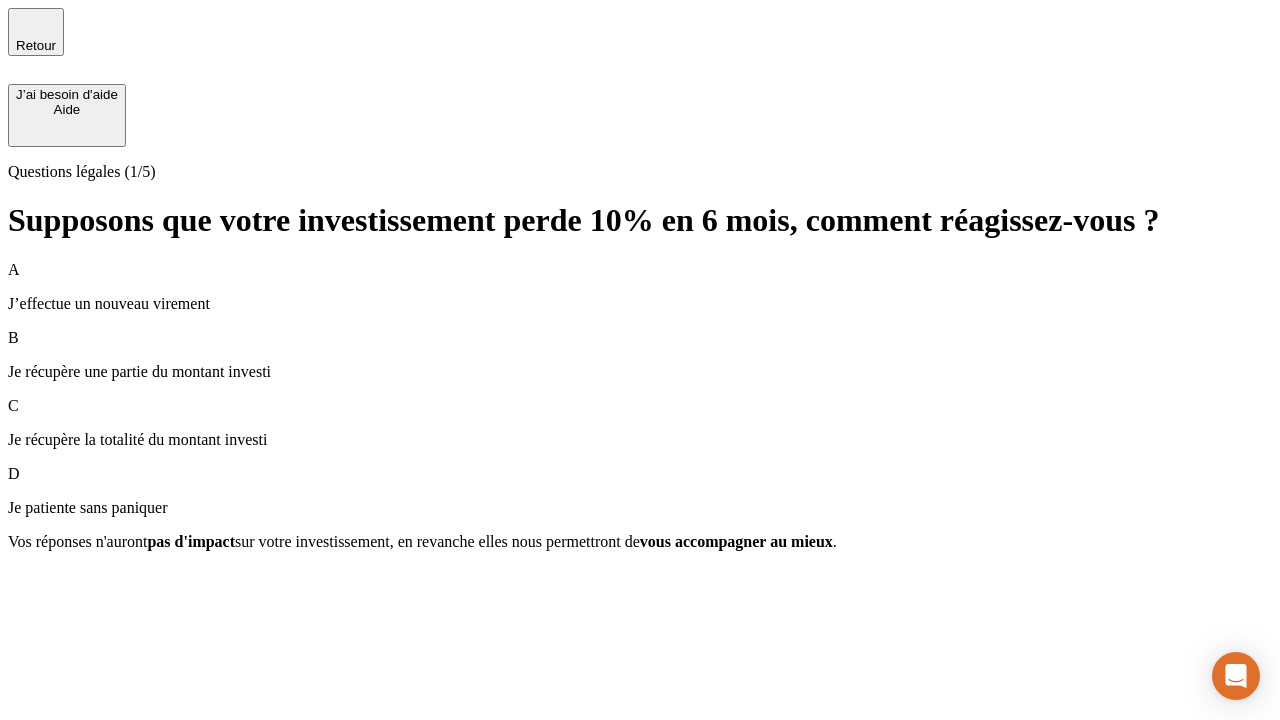 click on "A J’effectue un nouveau virement" at bounding box center [640, 287] 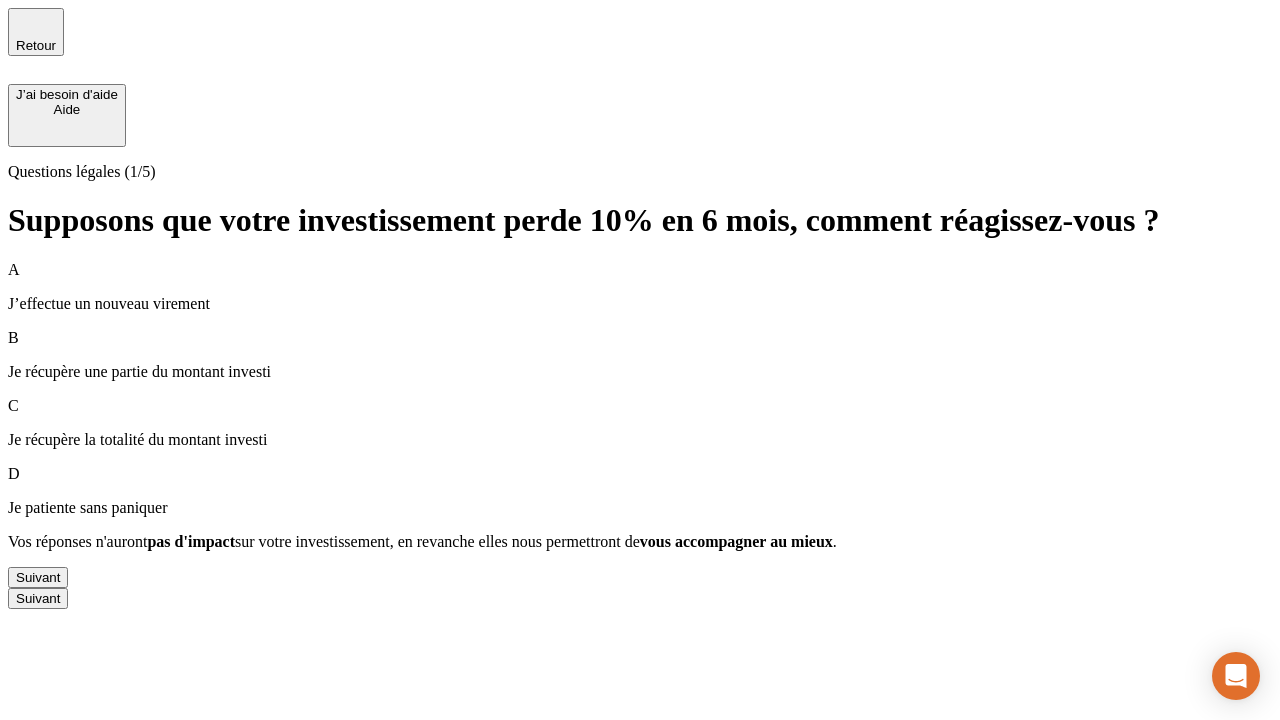 click on "Suivant" at bounding box center (38, 577) 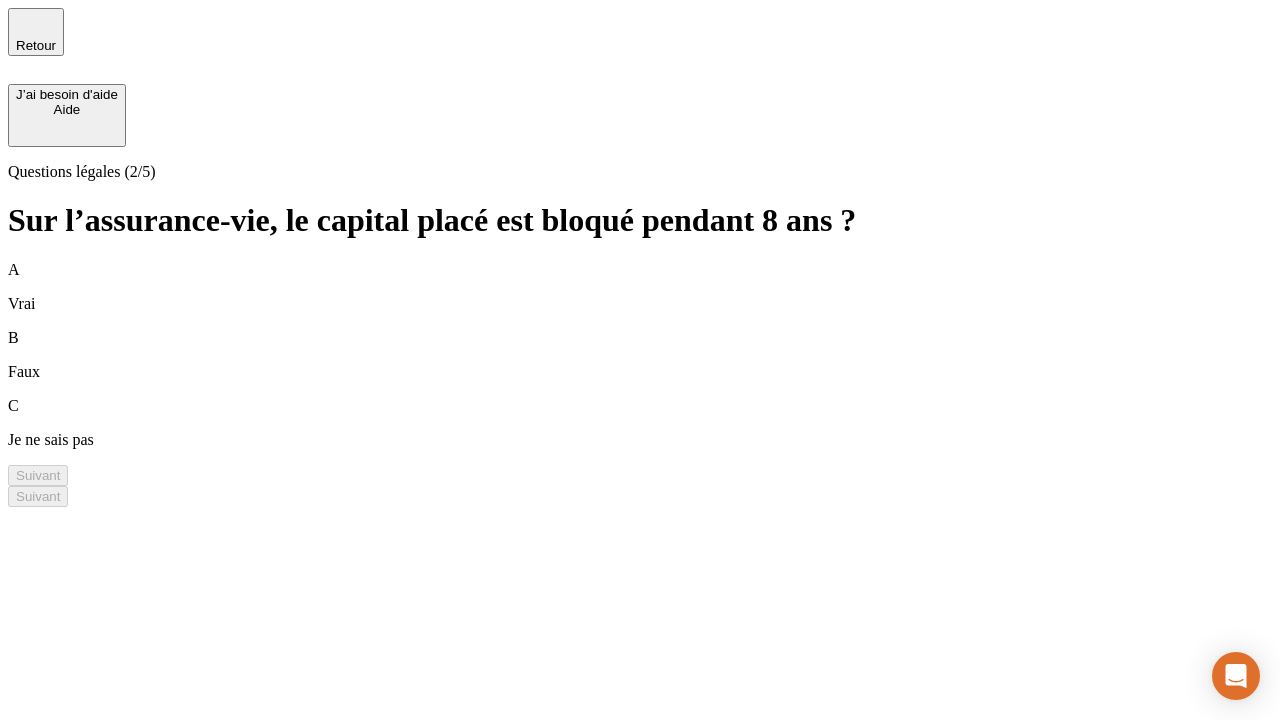 click on "A Vrai" at bounding box center [640, 287] 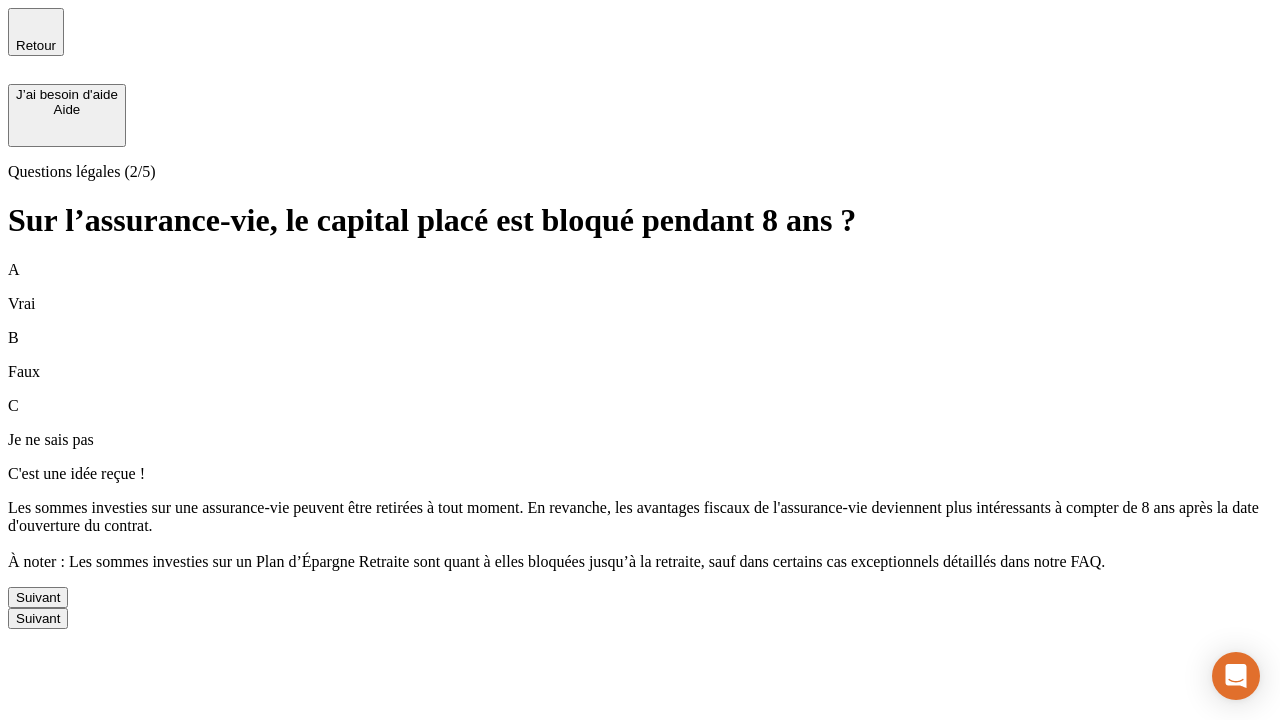 click on "Suivant" at bounding box center [38, 597] 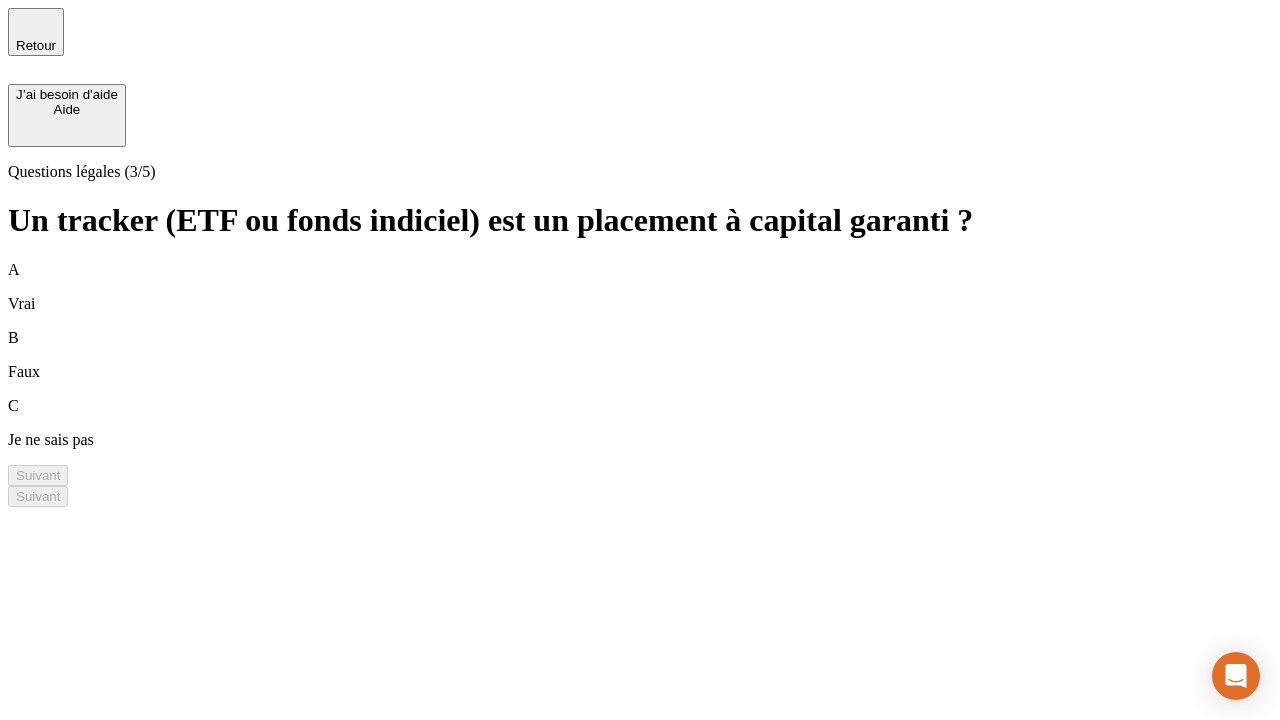 click on "A Vrai" at bounding box center [640, 287] 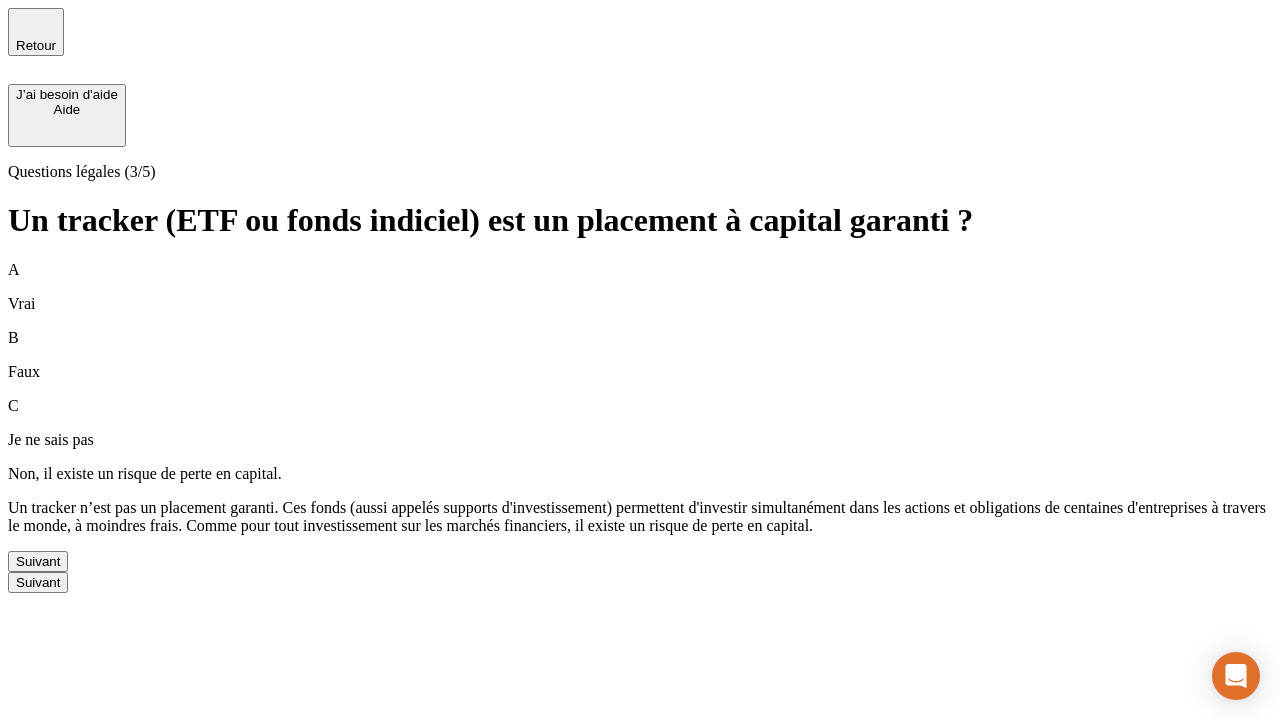 click on "Suivant" at bounding box center [38, 561] 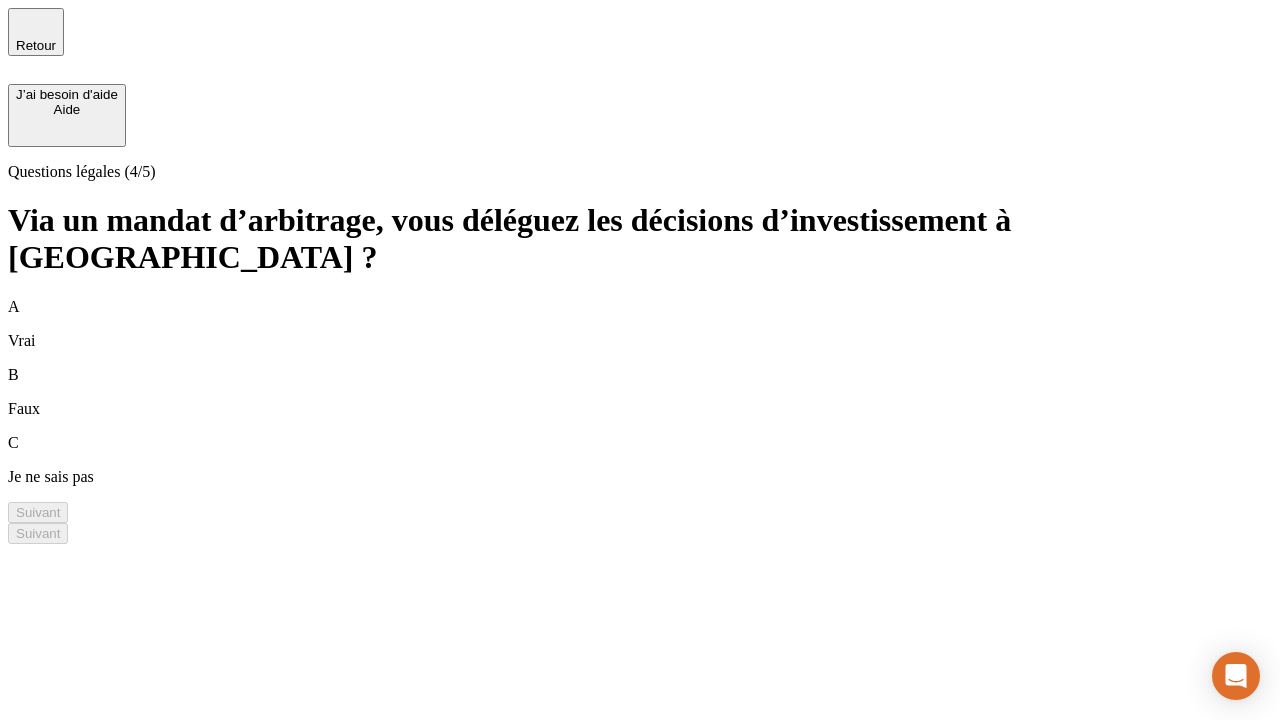 click on "A Vrai" at bounding box center [640, 324] 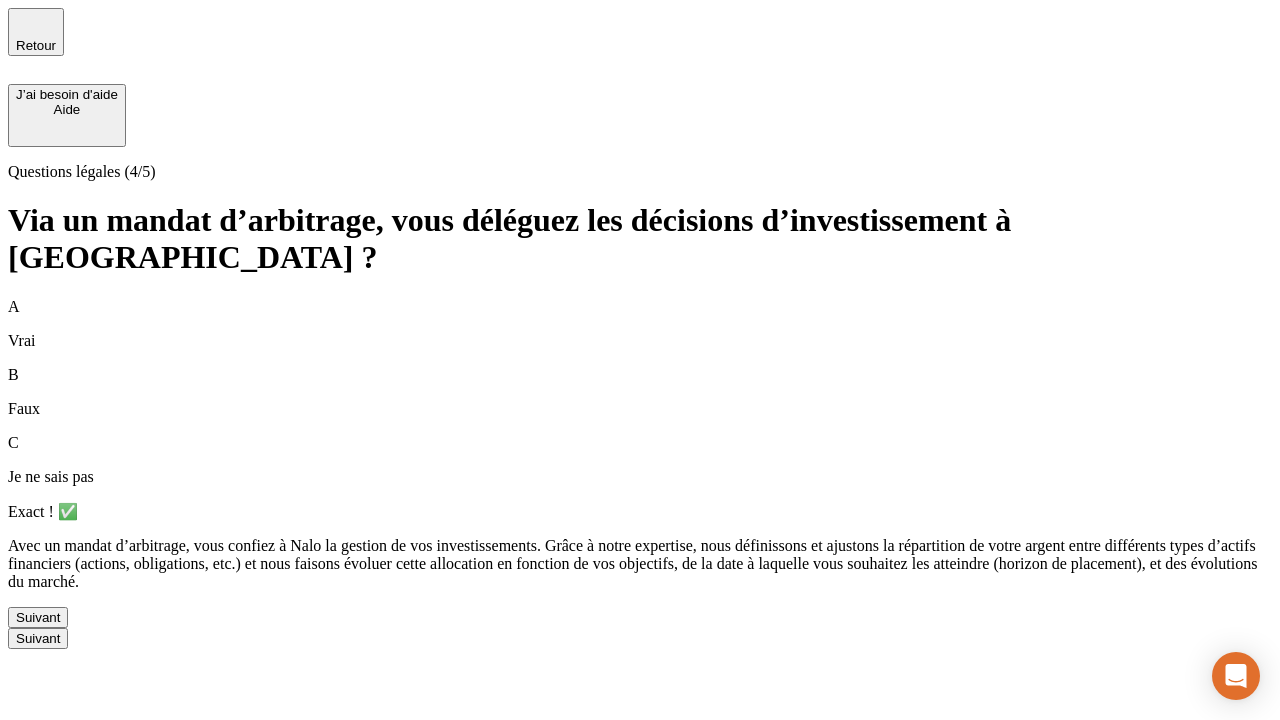 click on "Suivant" at bounding box center (38, 617) 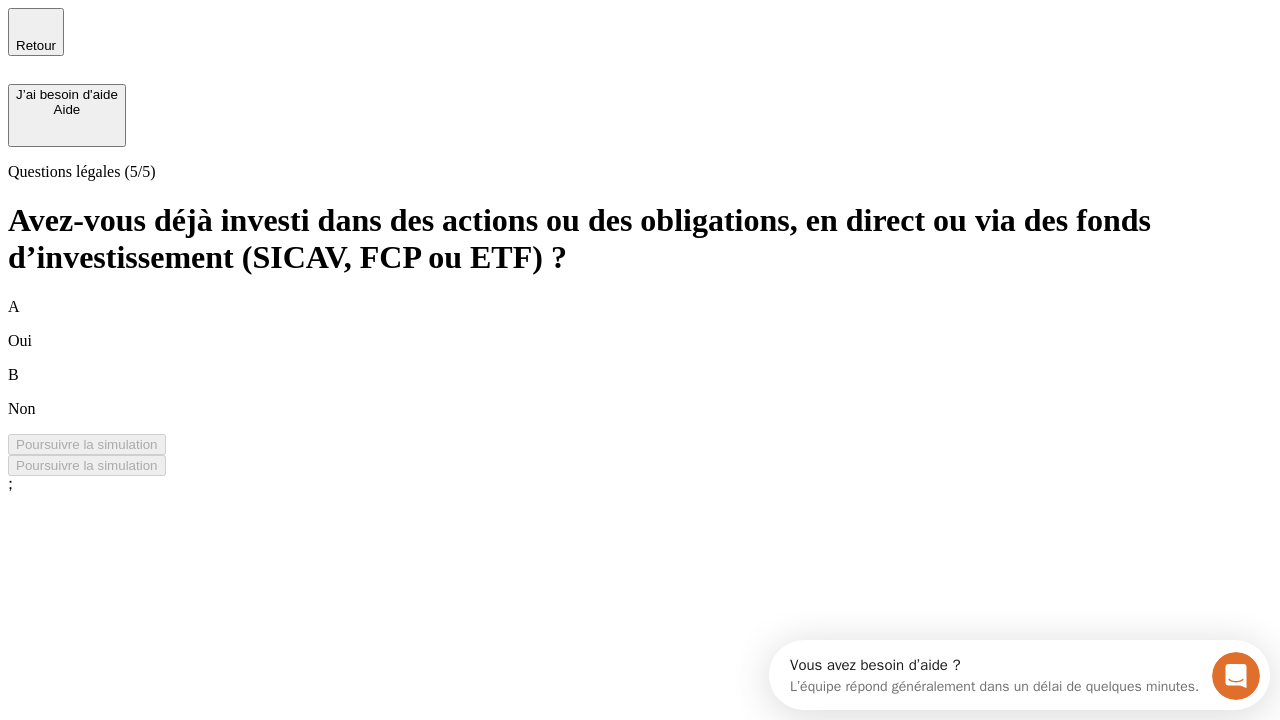 scroll, scrollTop: 0, scrollLeft: 0, axis: both 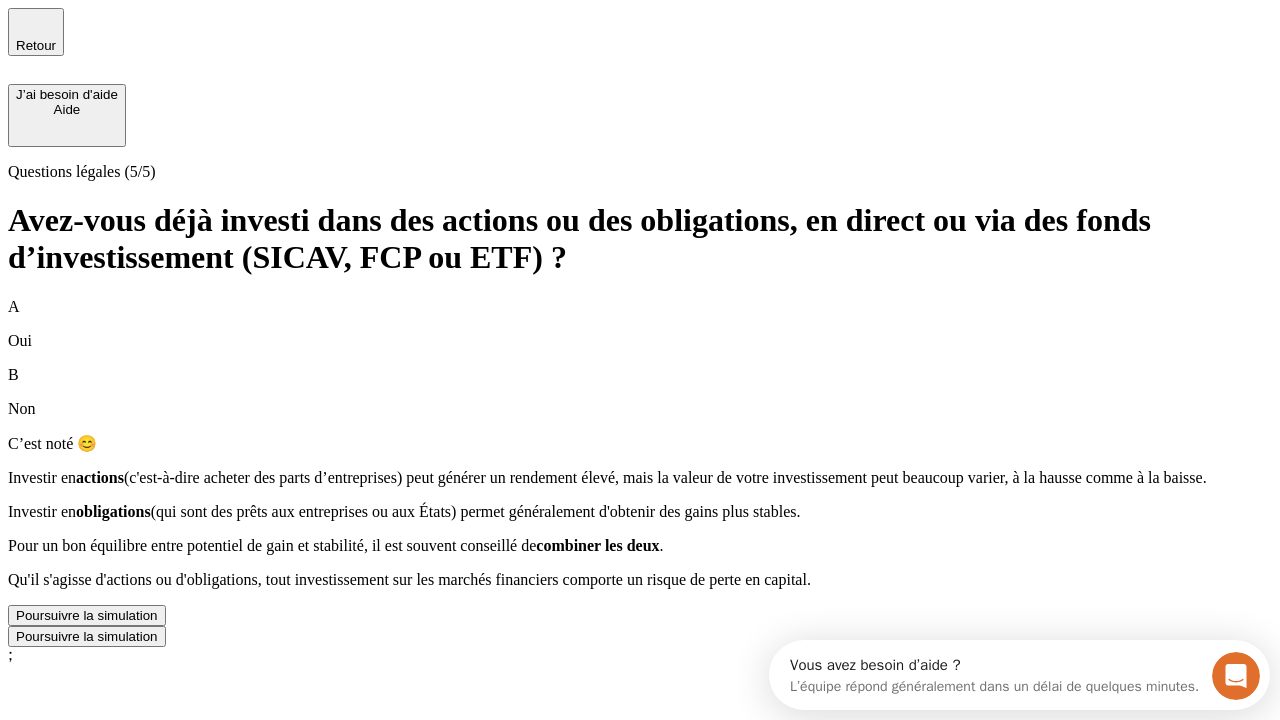 click on "Poursuivre la simulation" at bounding box center [87, 615] 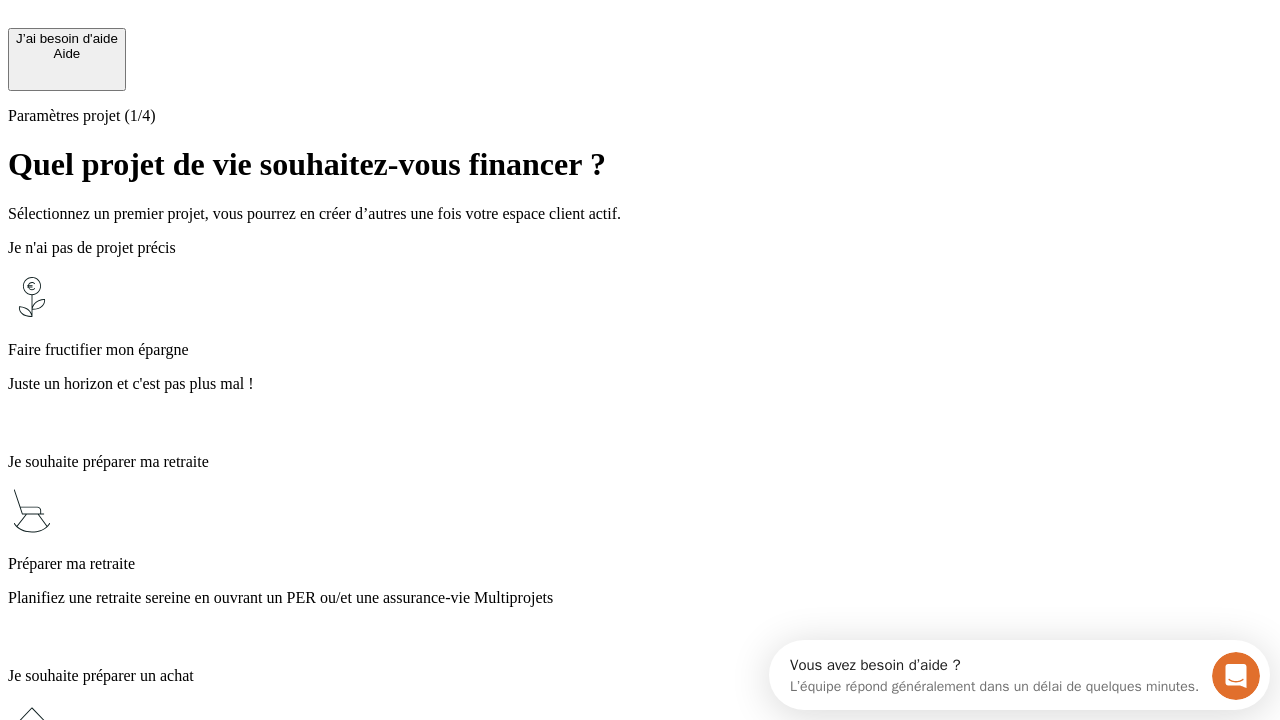 click on "Planifiez une retraite sereine en ouvrant un PER ou/et une assurance-vie Multiprojets" at bounding box center [640, 598] 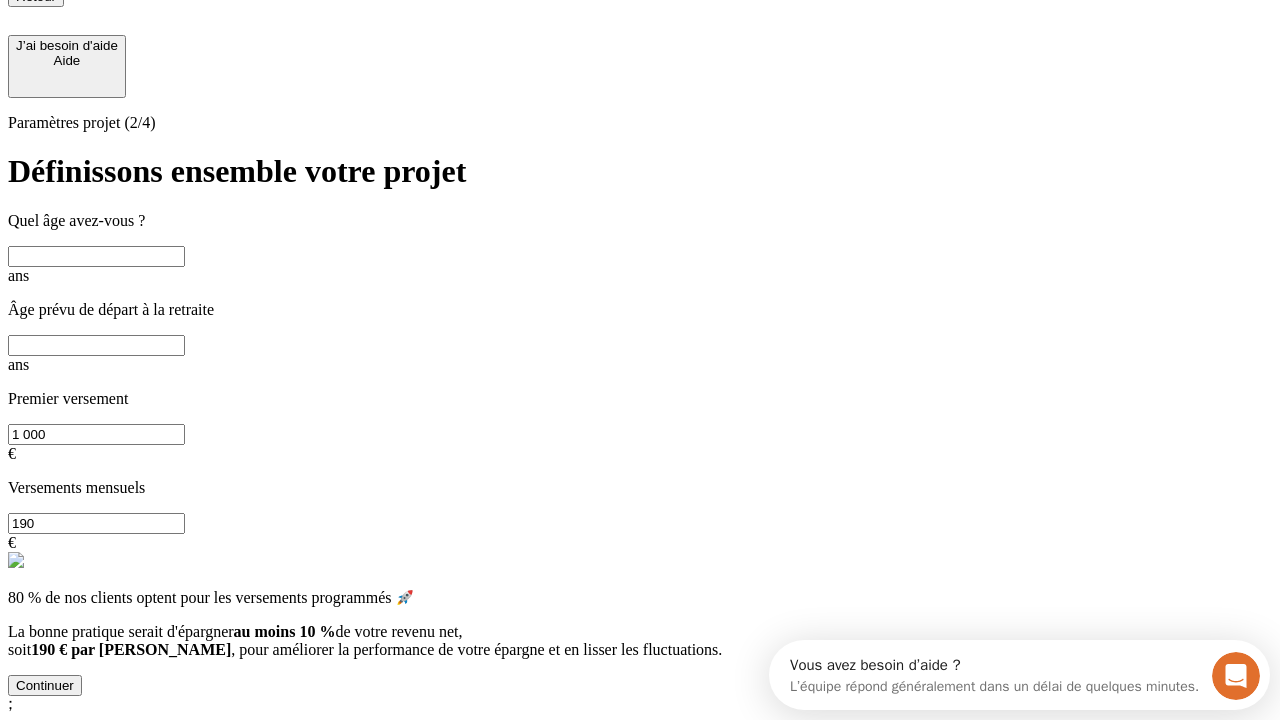 scroll, scrollTop: 18, scrollLeft: 0, axis: vertical 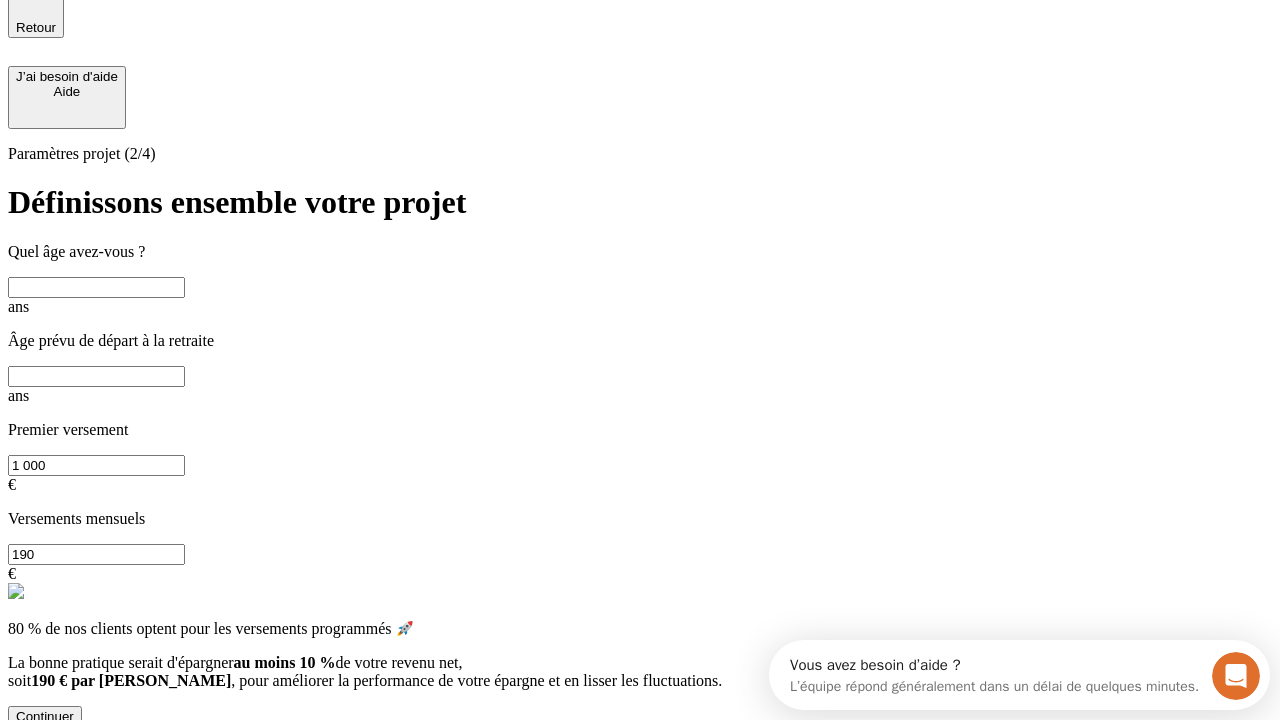 click at bounding box center [96, 287] 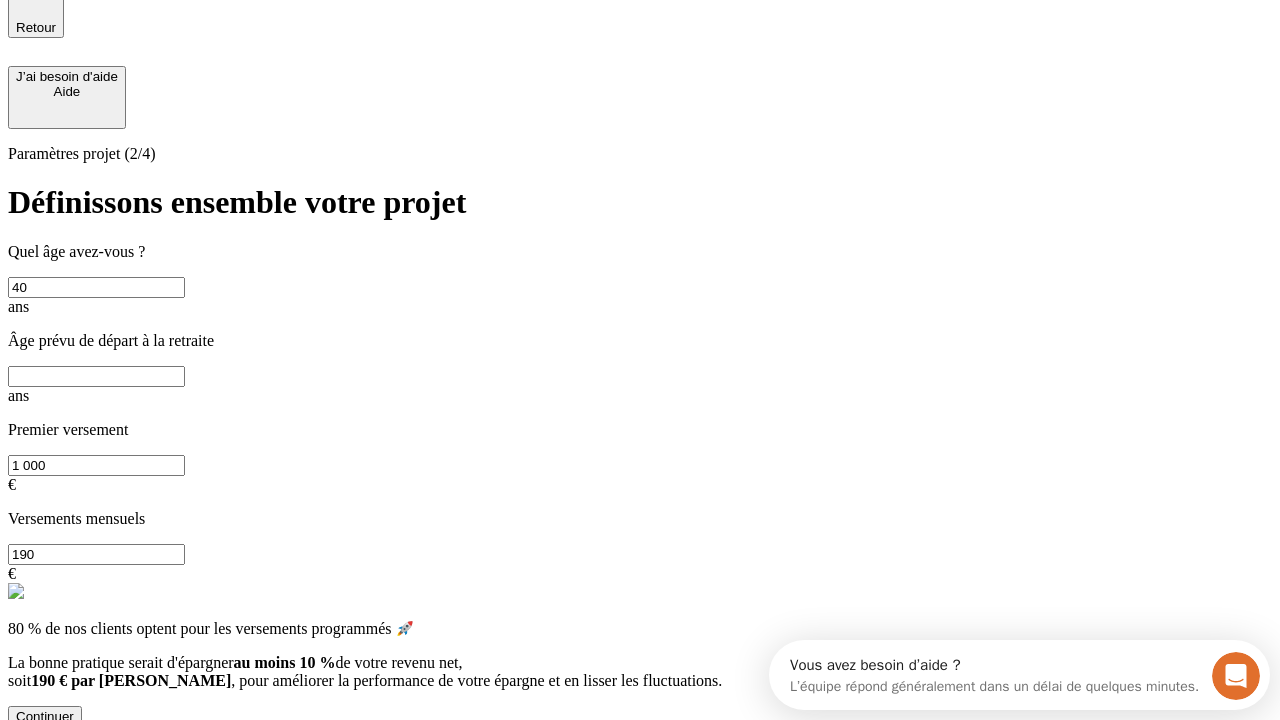 type on "40" 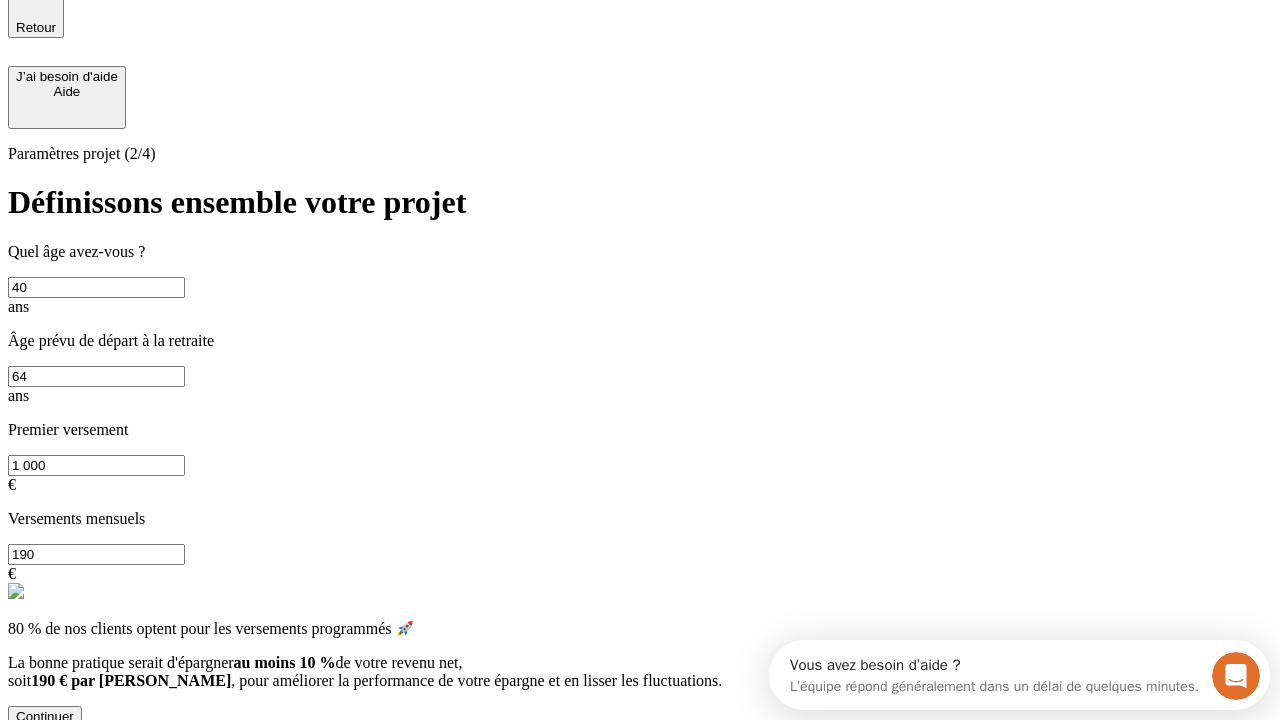 type on "64" 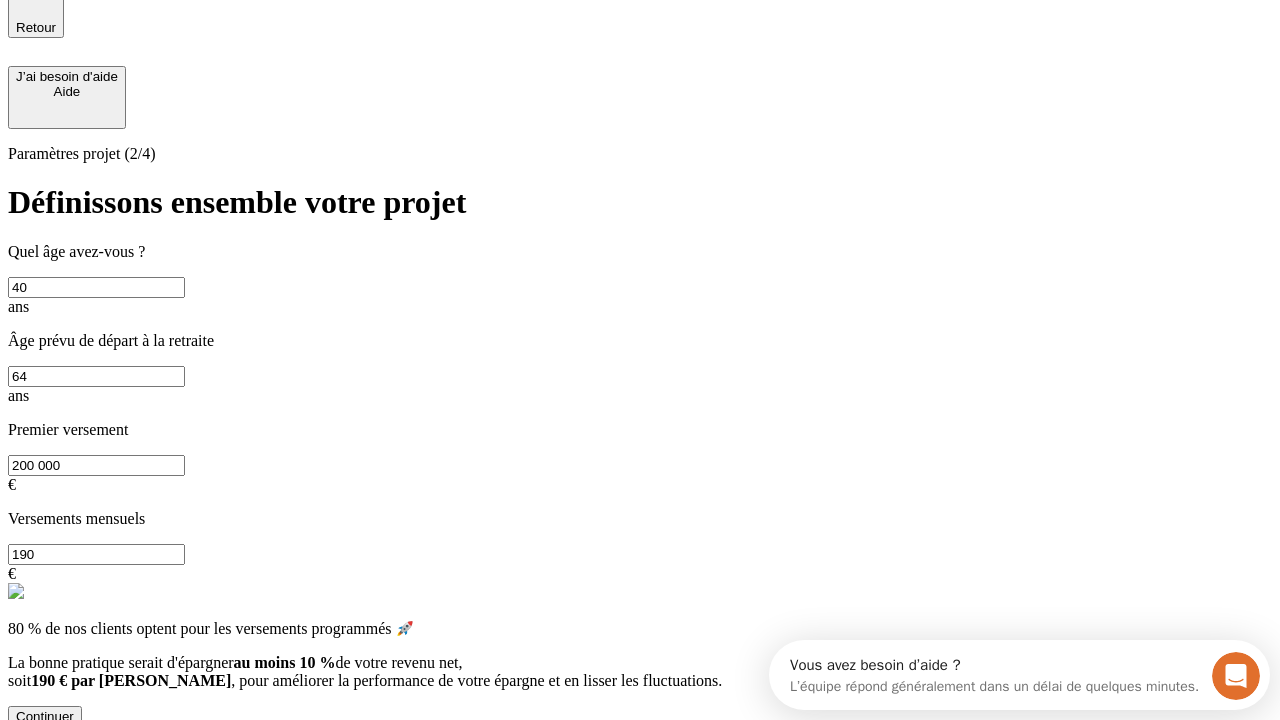 type on "200 000" 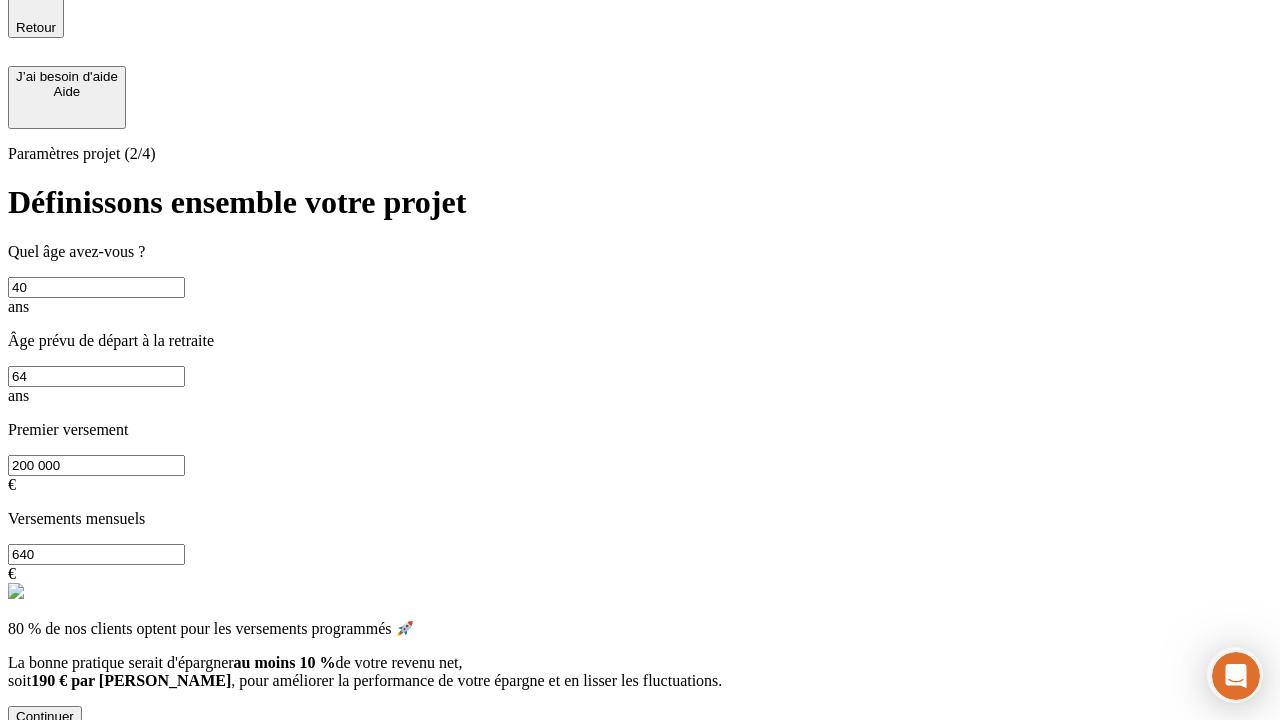 type on "640" 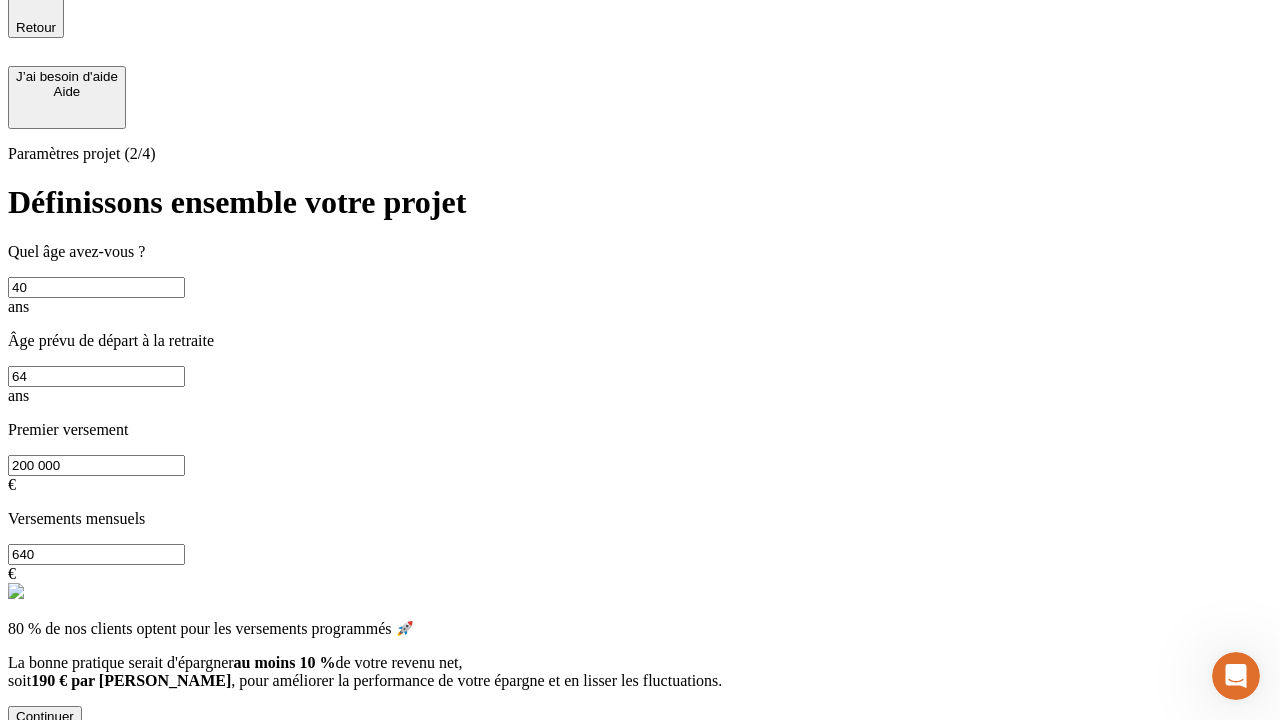 scroll, scrollTop: 0, scrollLeft: 0, axis: both 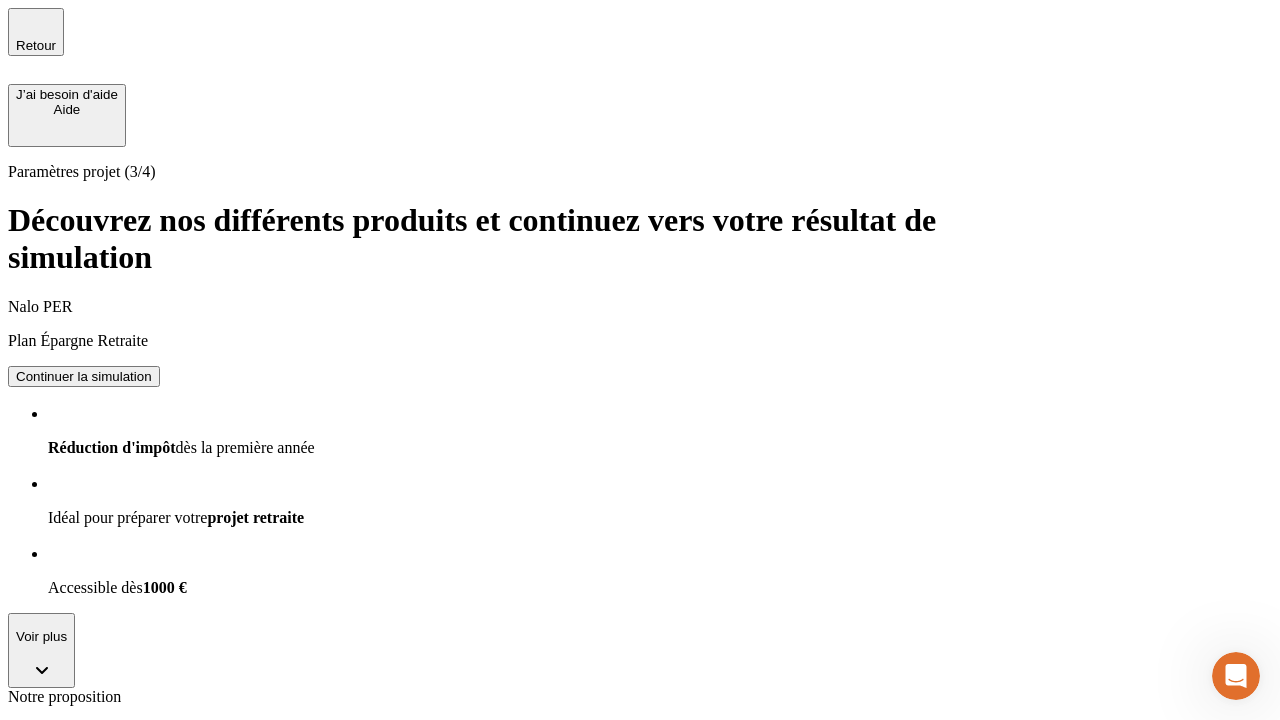 click on "Continuer la simulation" at bounding box center [84, 800] 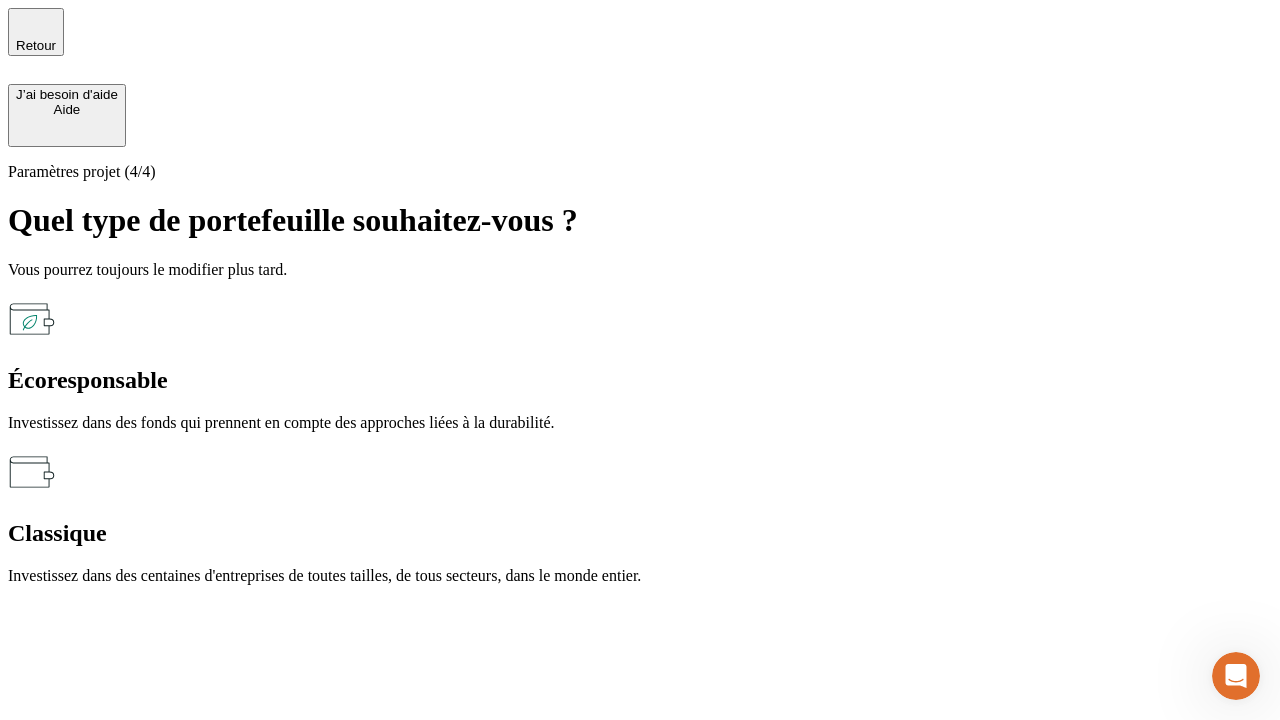 click on "Classique" at bounding box center (640, 533) 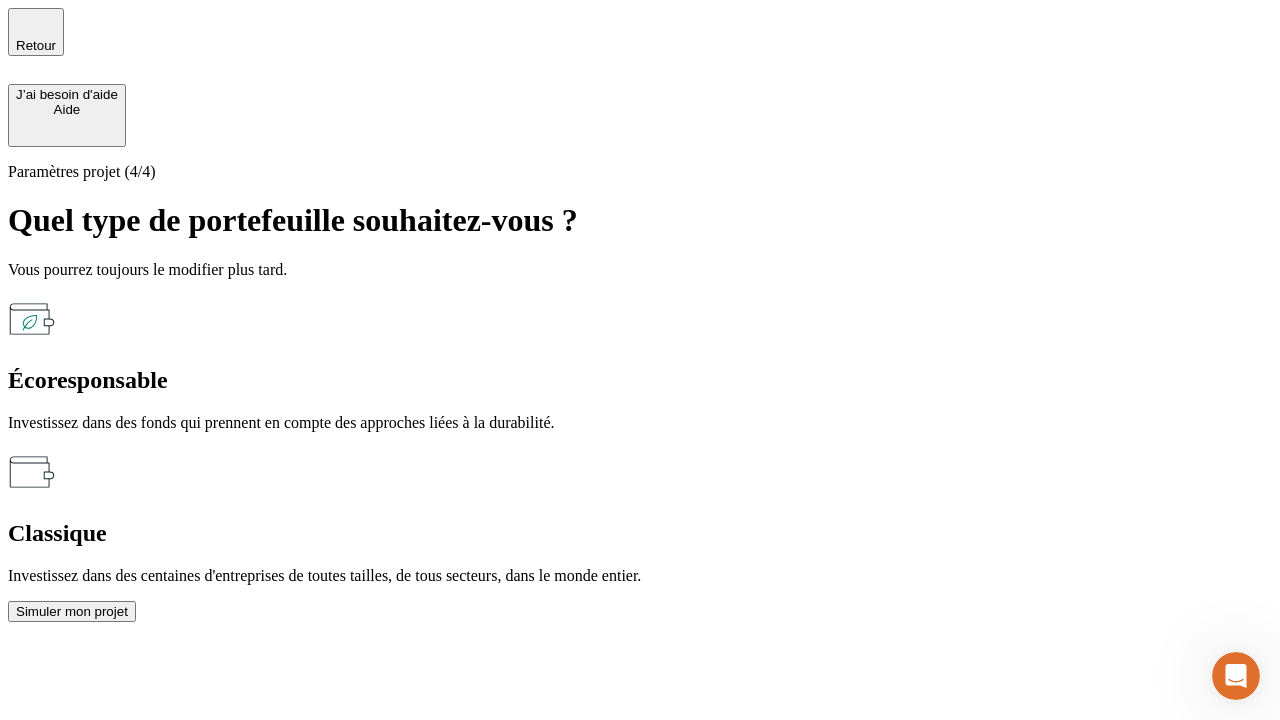 click on "Simuler mon projet" at bounding box center (72, 611) 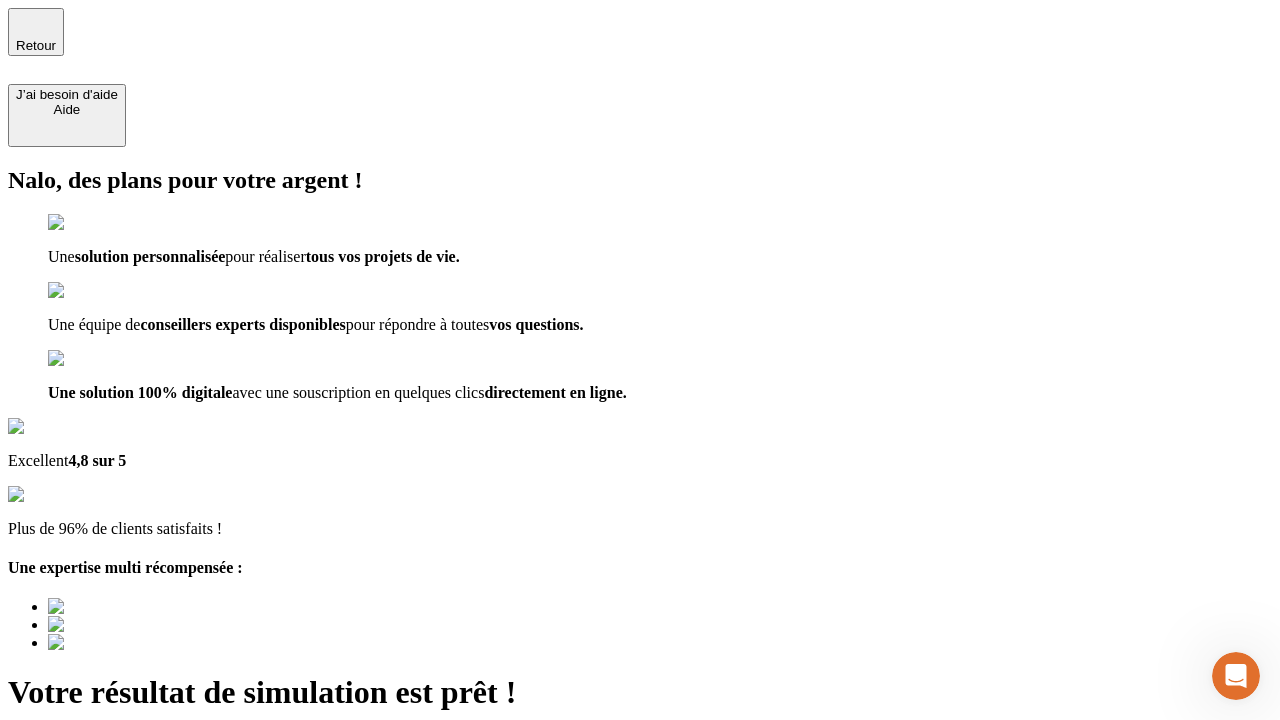 click on "Découvrir ma simulation" at bounding box center [87, 847] 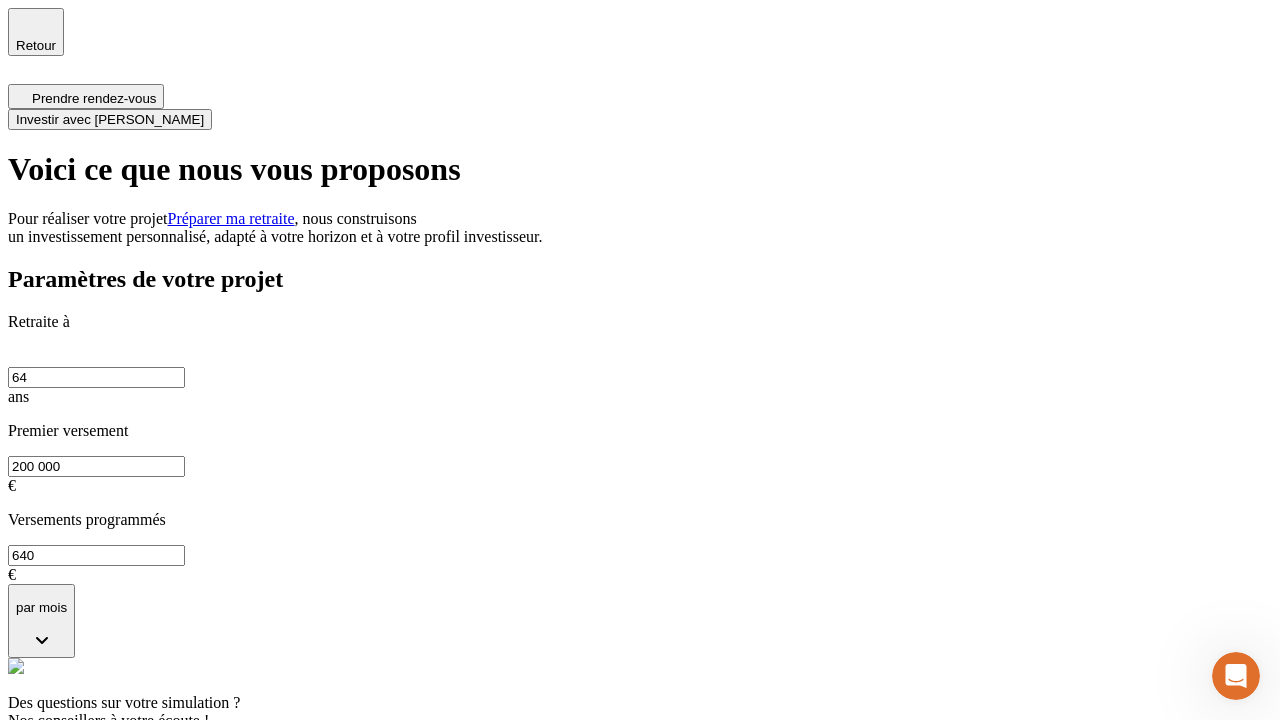 click on "Investir avec [PERSON_NAME]" at bounding box center [110, 119] 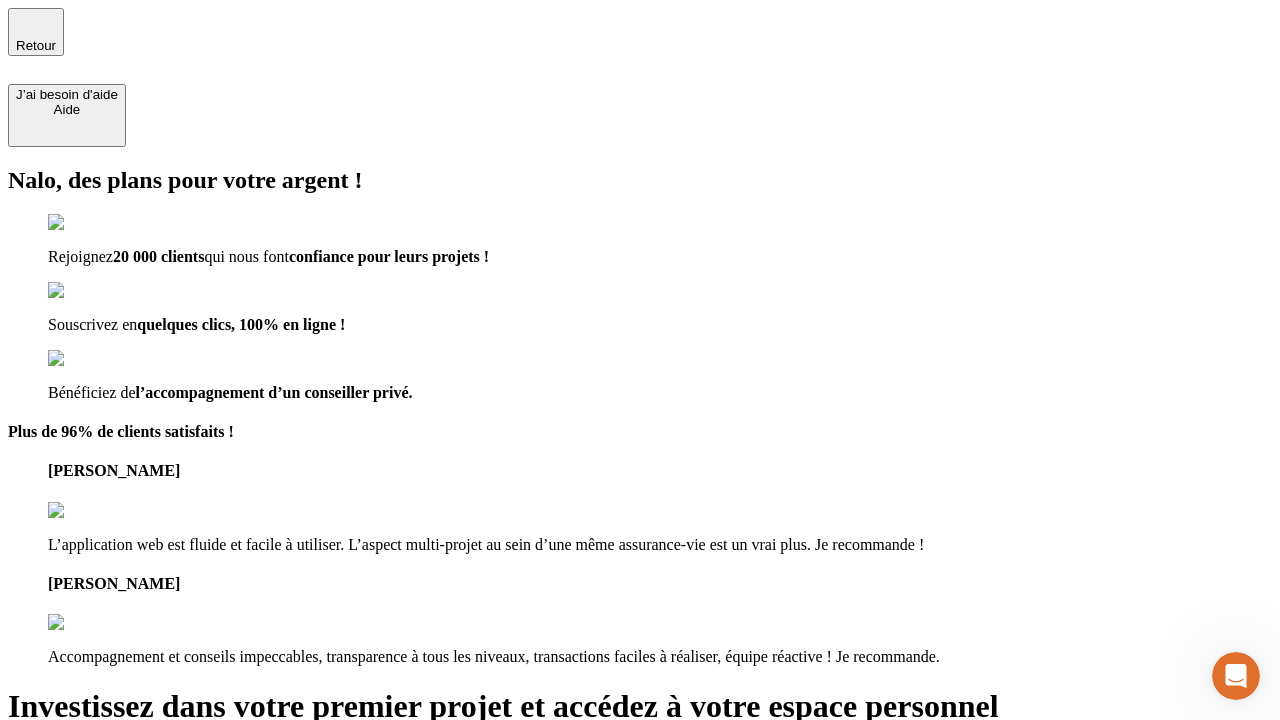 type on "[EMAIL_ADDRESS][DOMAIN_NAME]" 